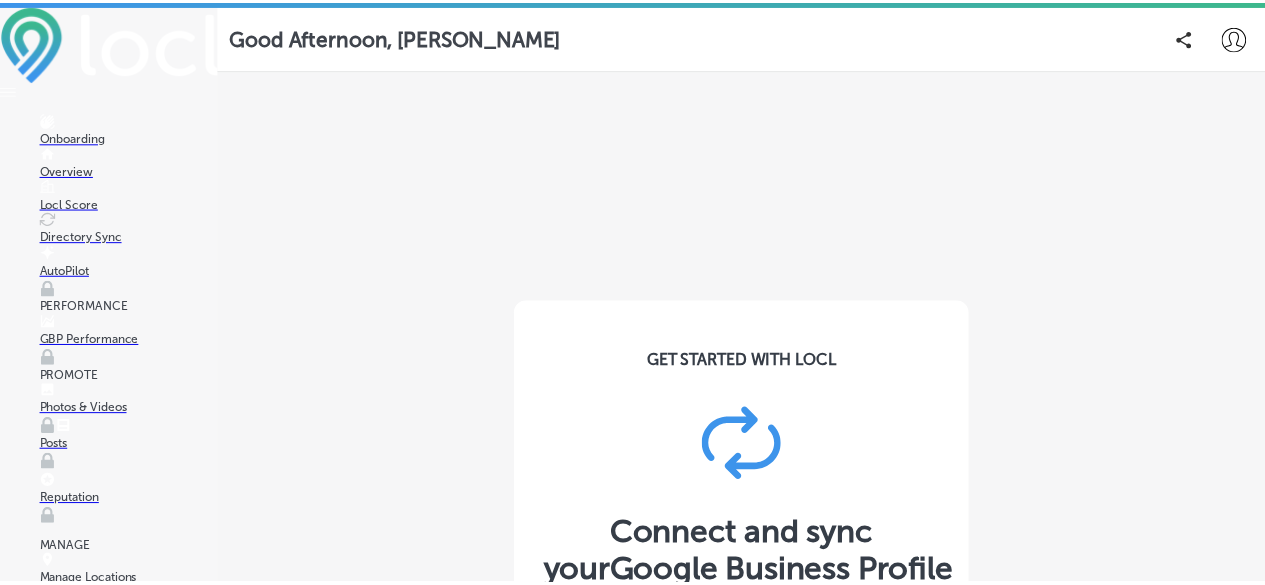 scroll, scrollTop: 0, scrollLeft: 0, axis: both 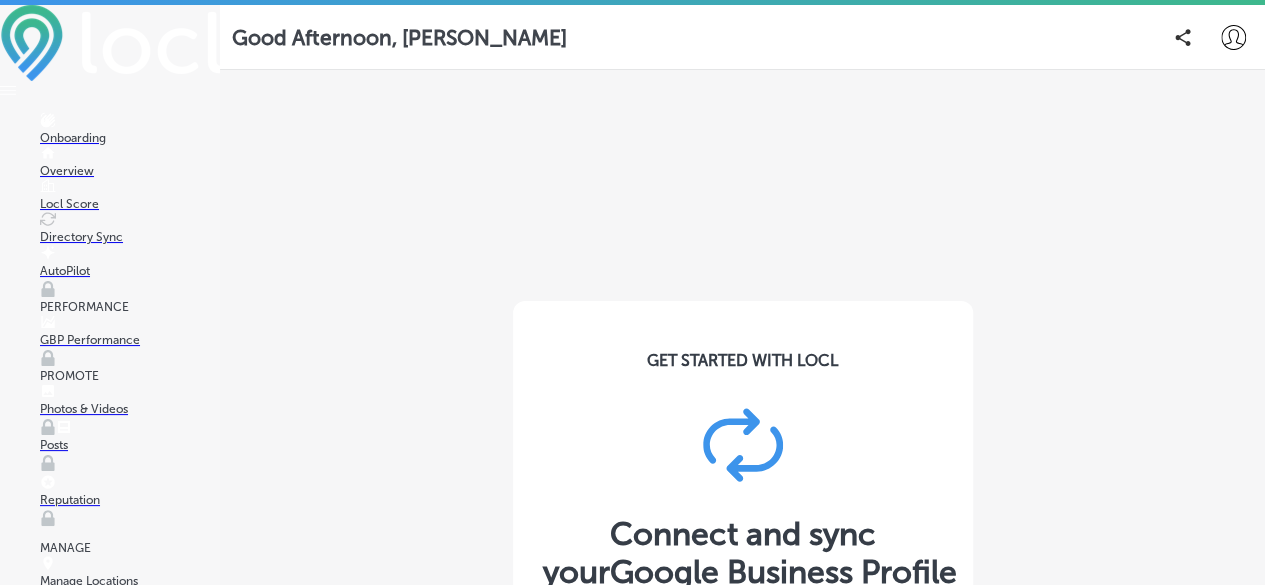 click on "Overview" at bounding box center (130, 171) 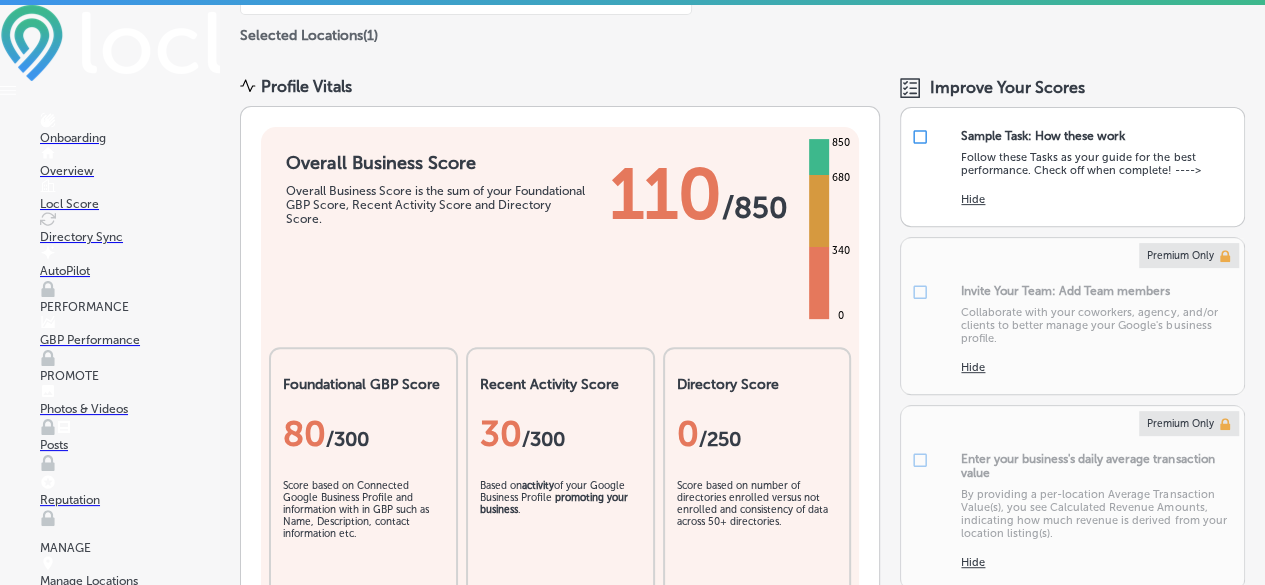 scroll, scrollTop: 258, scrollLeft: 0, axis: vertical 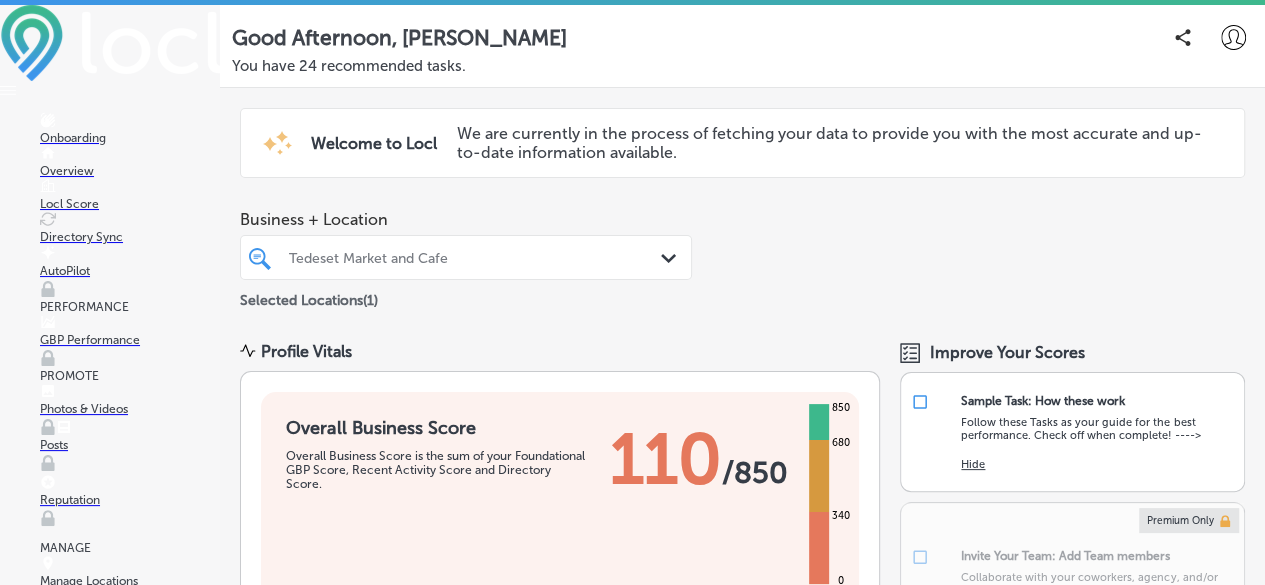 click on "Path
Created with Sketch." at bounding box center [672, 259] 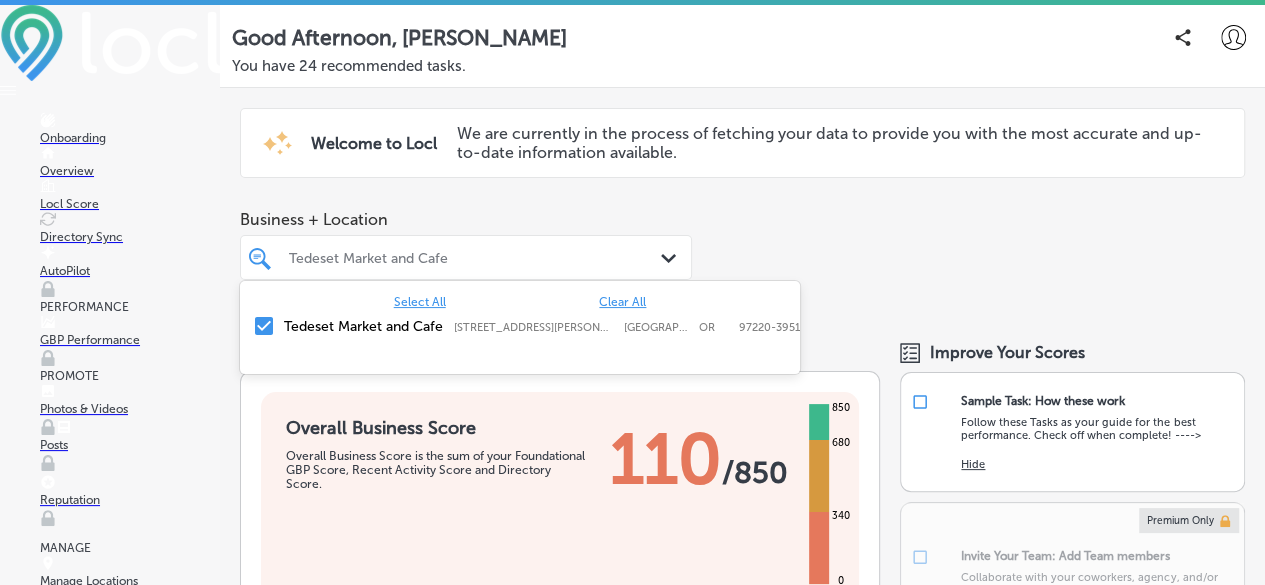 click on "Tedeset Market and Cafe" at bounding box center [364, 326] 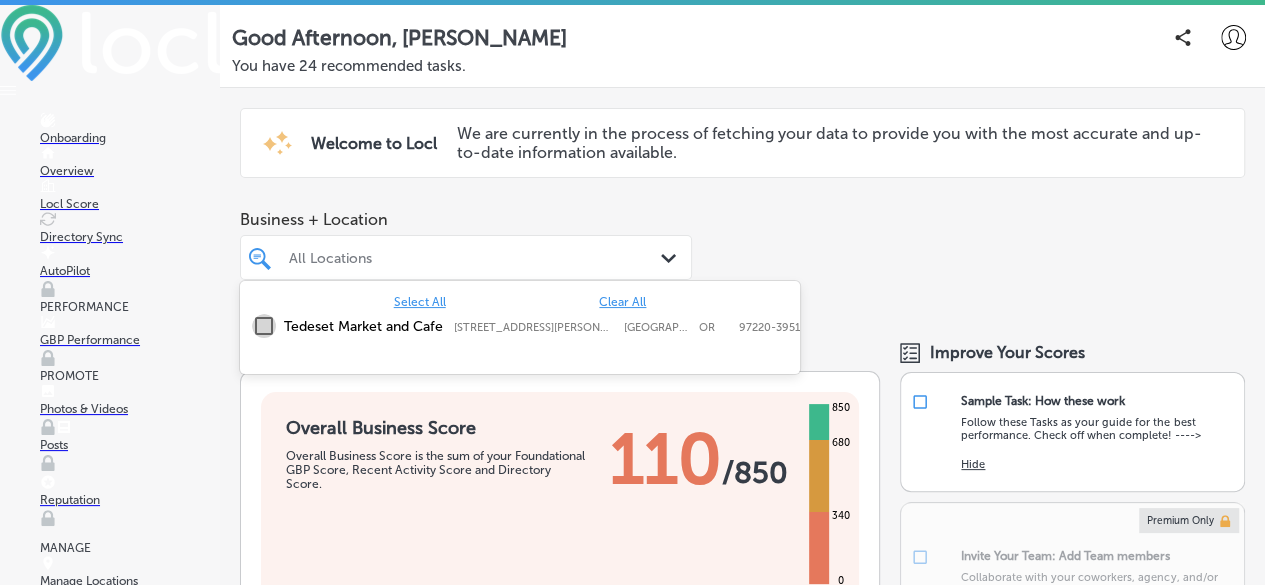 click at bounding box center [264, 326] 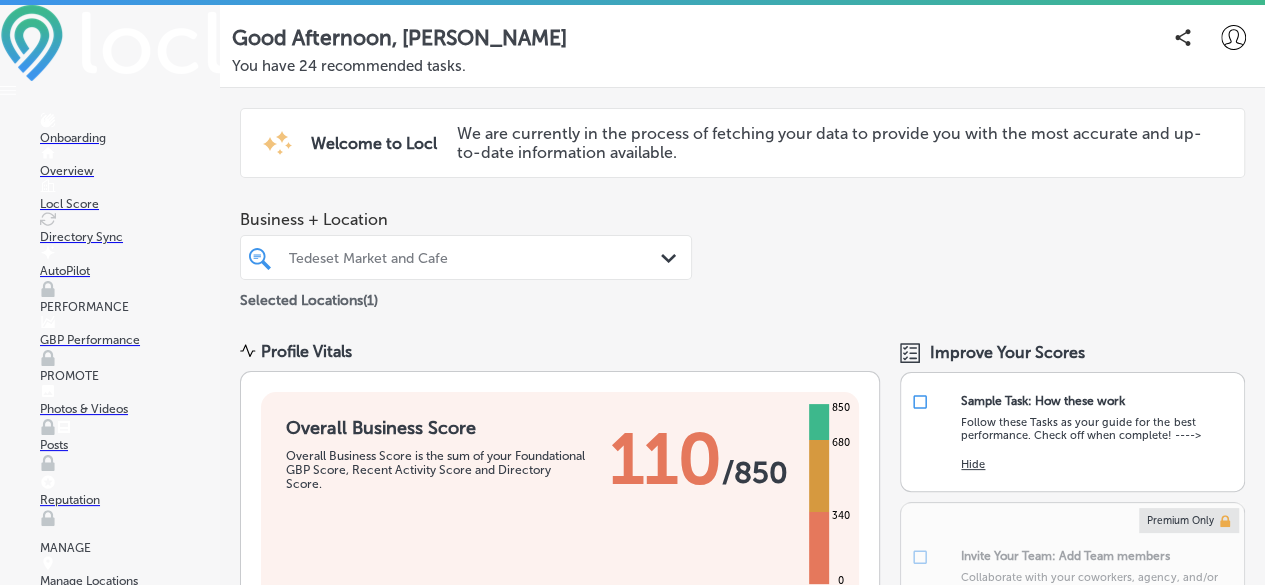 click on "Business + Location
Tedeset Market and Cafe
Path
Created with Sketch.
Selected Locations  ( 1 )" at bounding box center [742, 261] 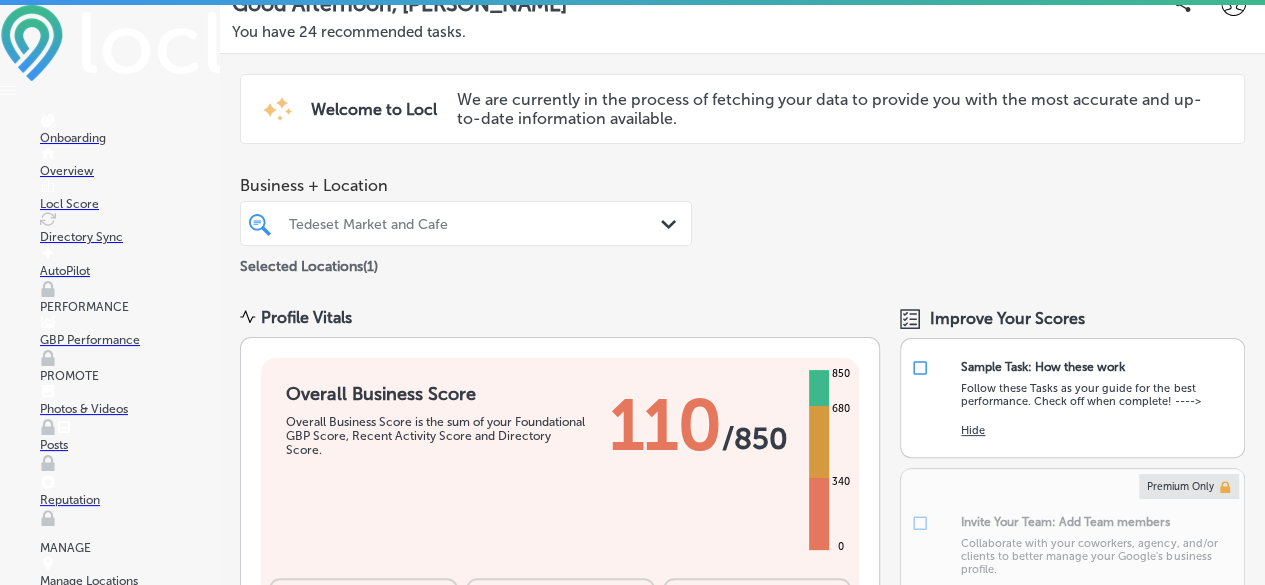 scroll, scrollTop: 0, scrollLeft: 0, axis: both 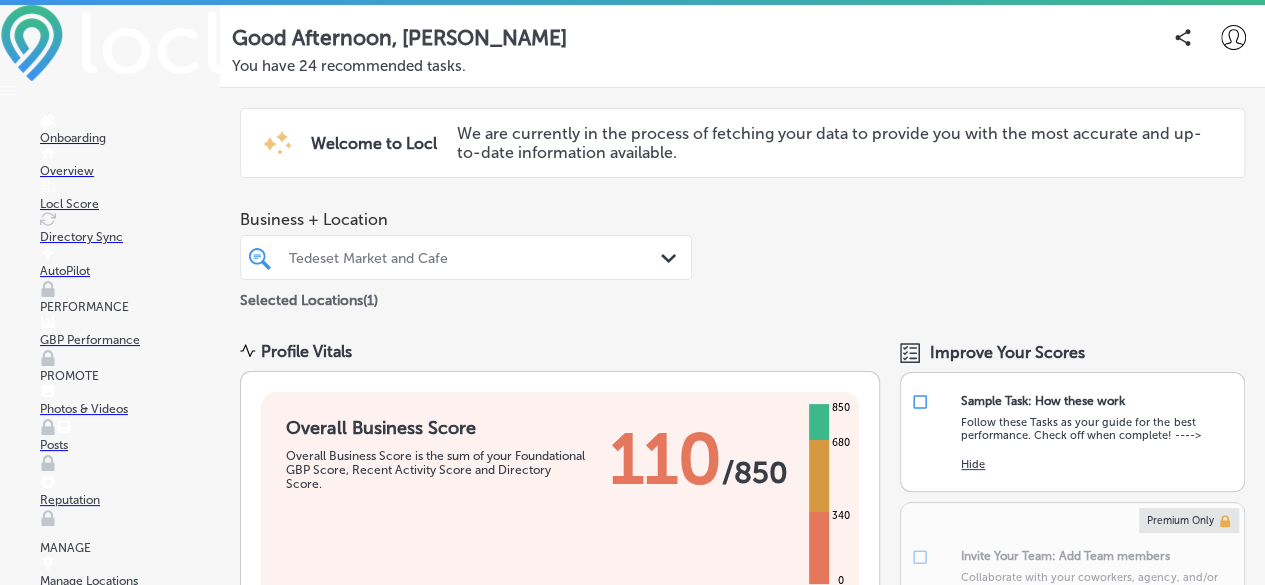click on "Locl Score" at bounding box center (130, 204) 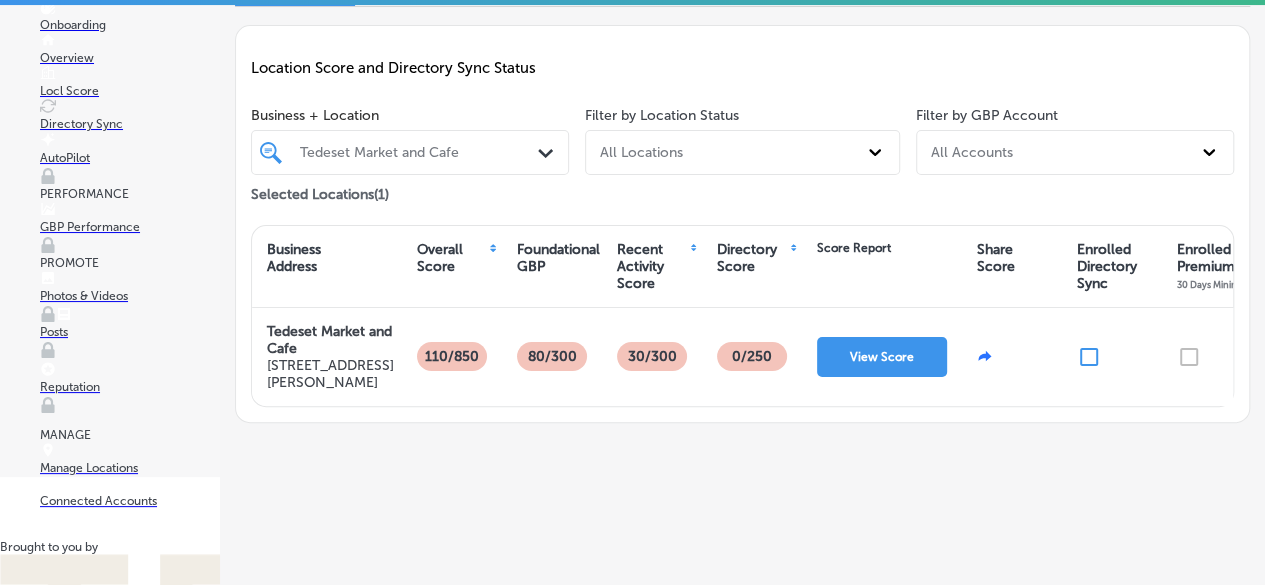 scroll, scrollTop: 114, scrollLeft: 0, axis: vertical 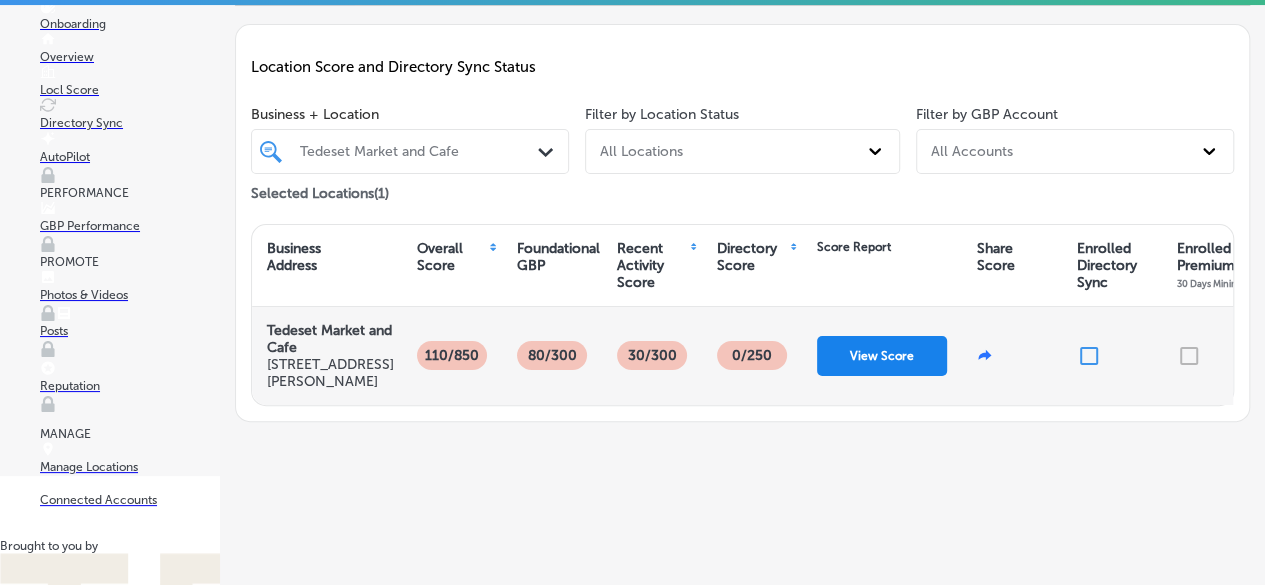 click on "View Score" at bounding box center [882, 356] 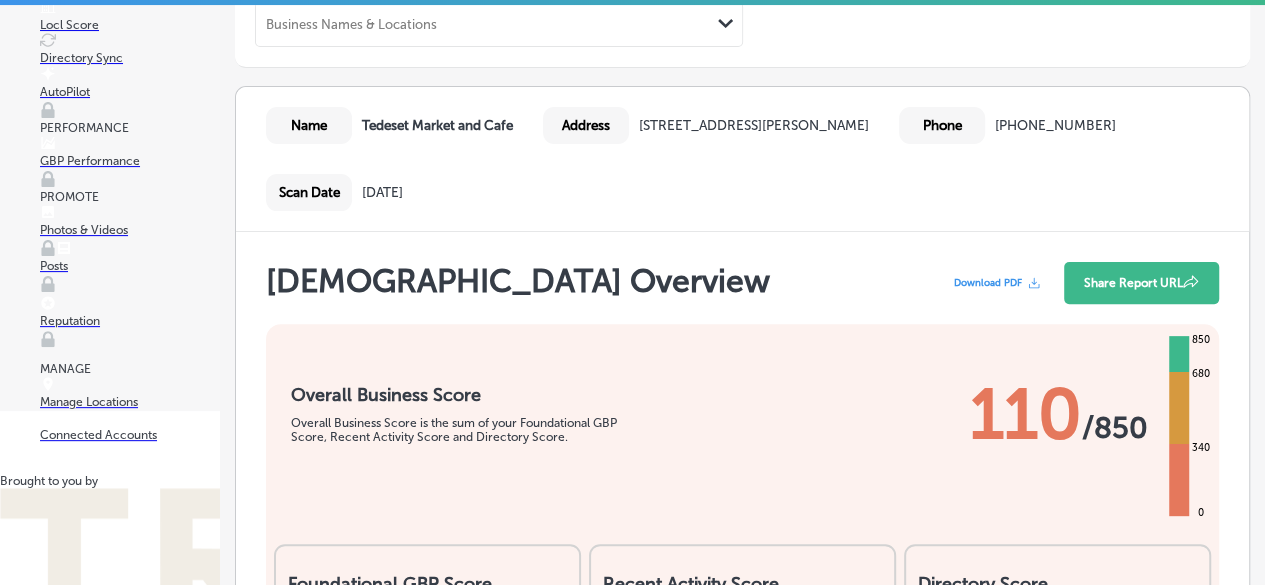 scroll, scrollTop: 188, scrollLeft: 0, axis: vertical 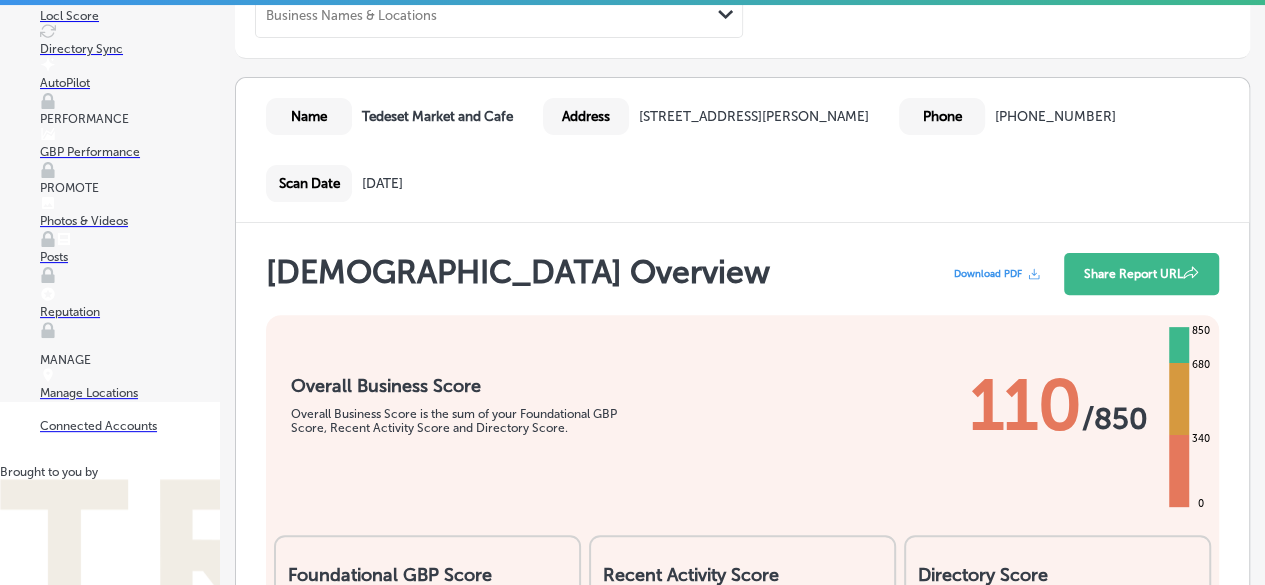 click on "Photos & Videos" at bounding box center [130, 221] 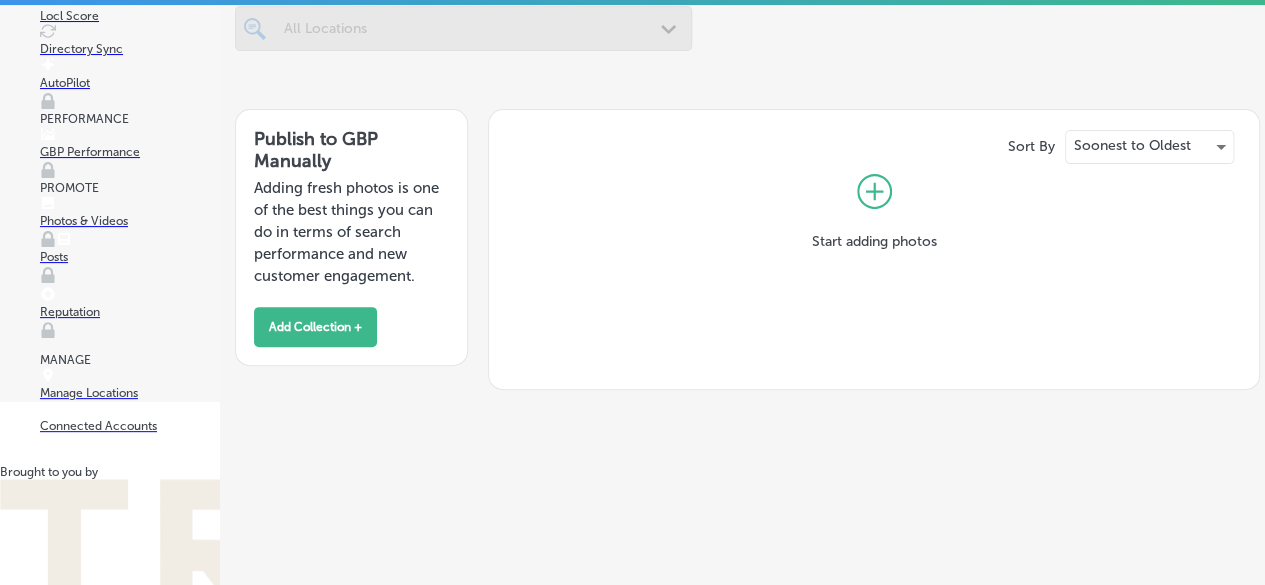 click on "Posts" at bounding box center [130, 257] 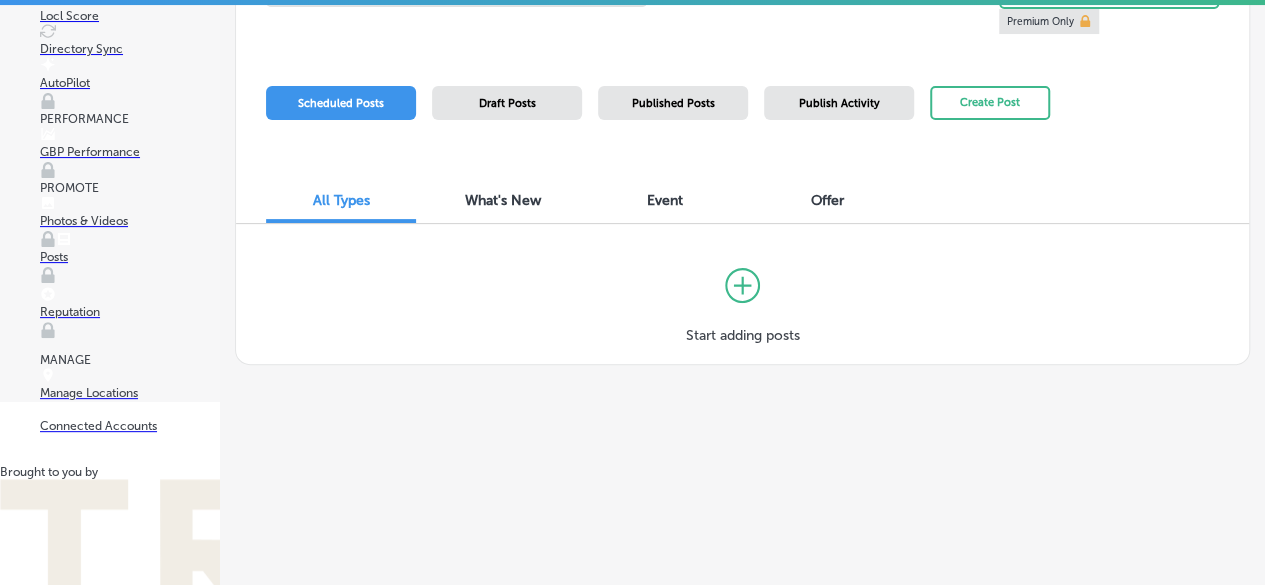 click on "GBP Performance" at bounding box center (130, 152) 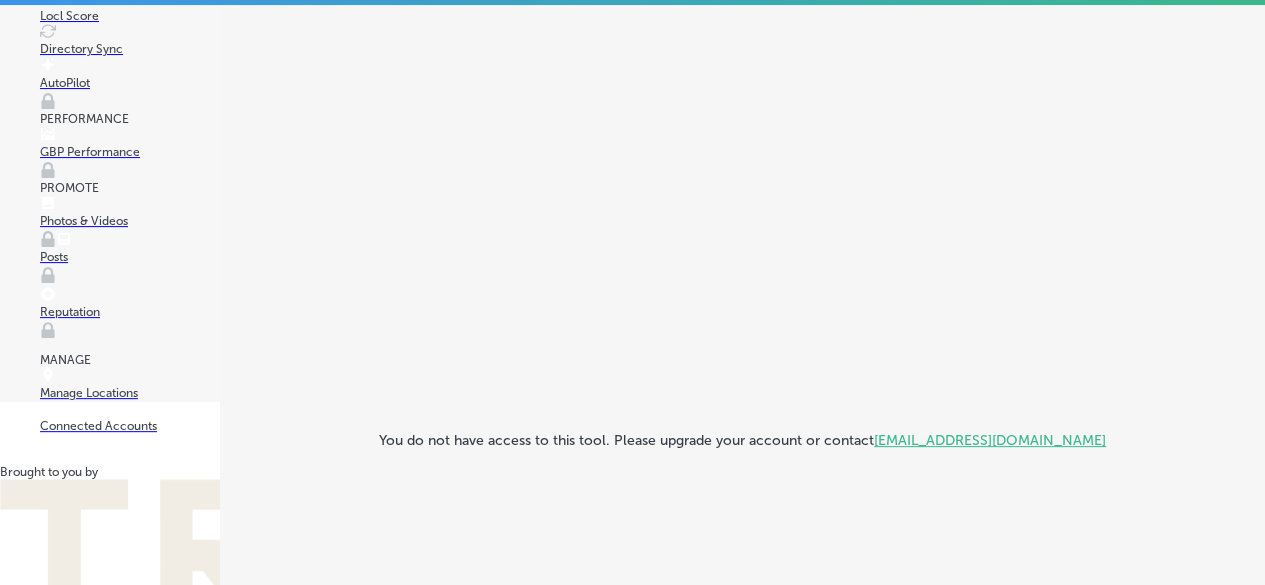 click on "AutoPilot" at bounding box center [130, 83] 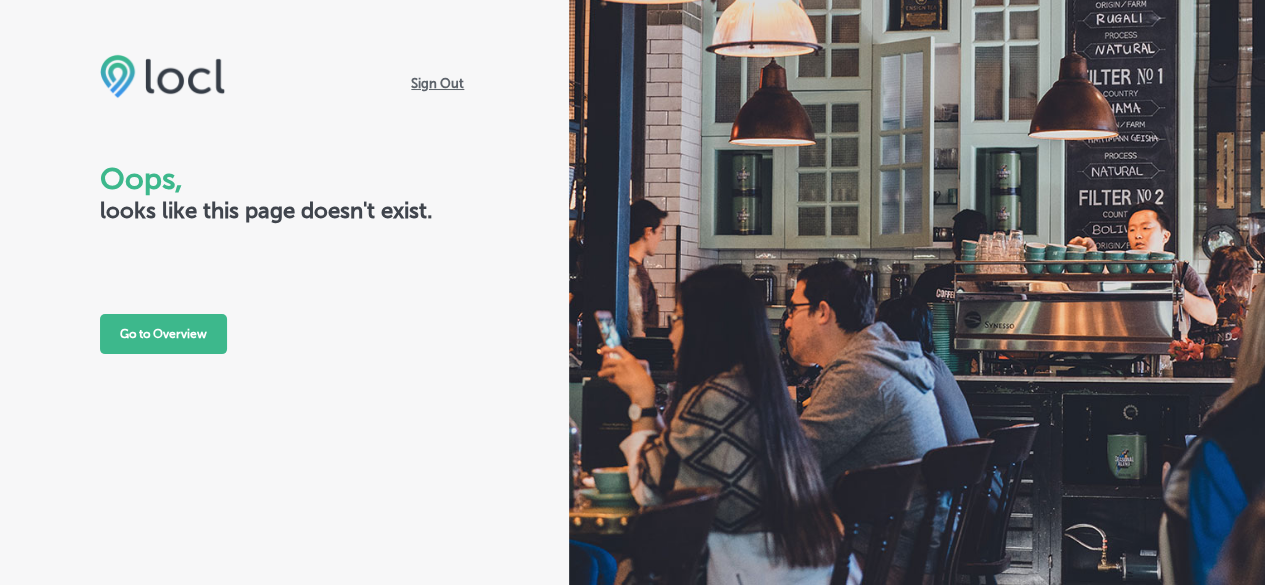 scroll, scrollTop: 0, scrollLeft: 0, axis: both 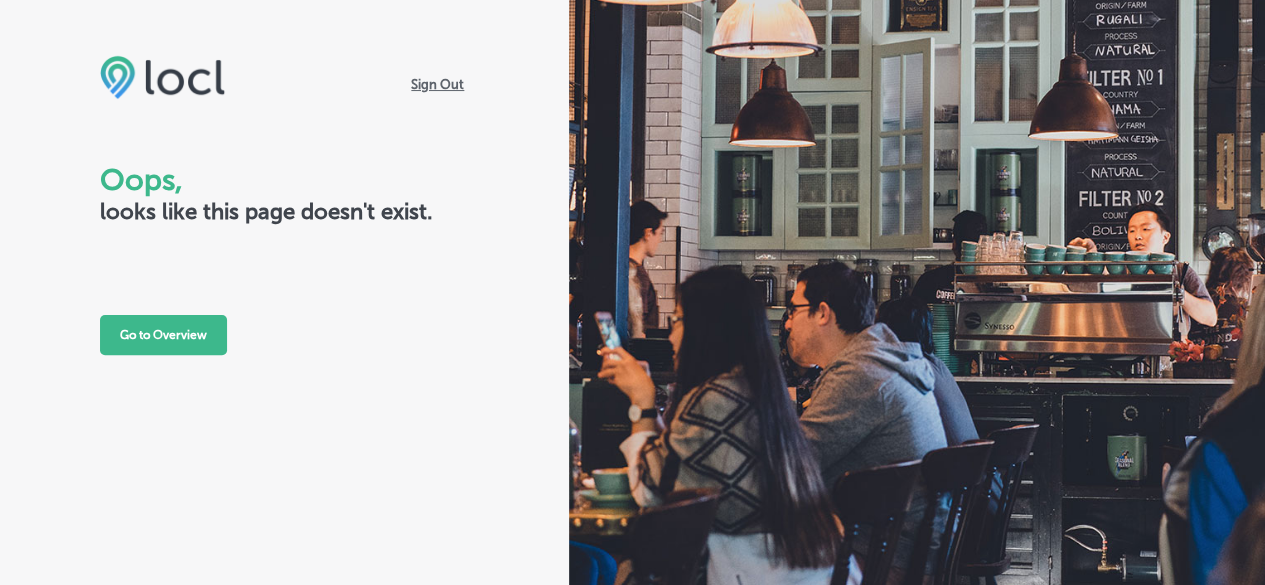 click at bounding box center (917, 225) 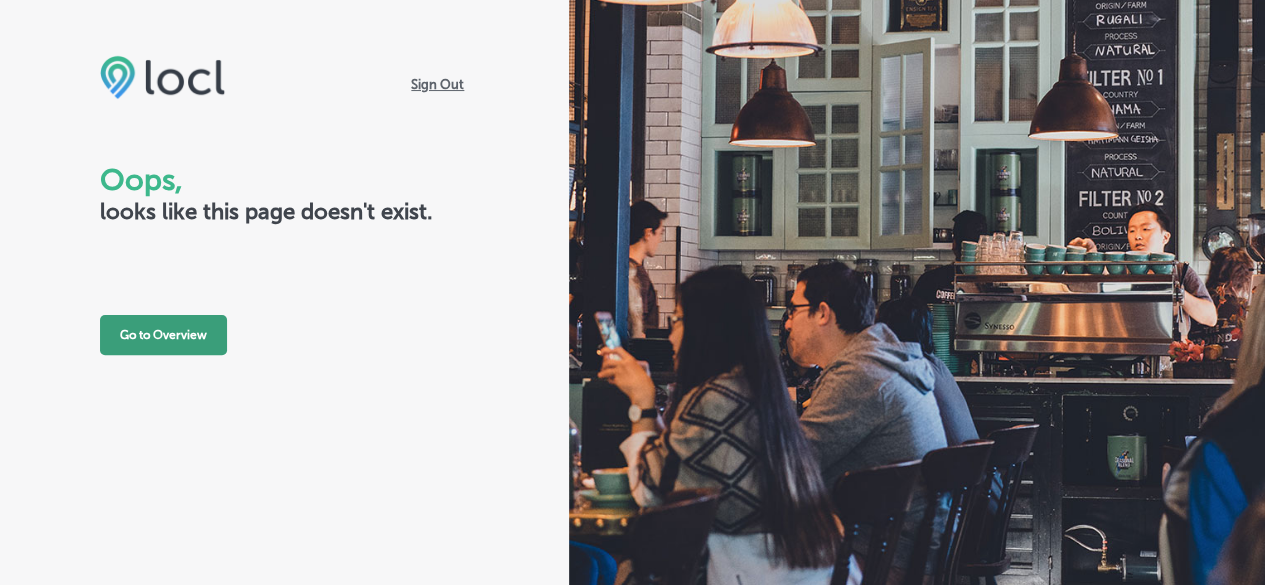 click on "Go to Overview" at bounding box center [163, 335] 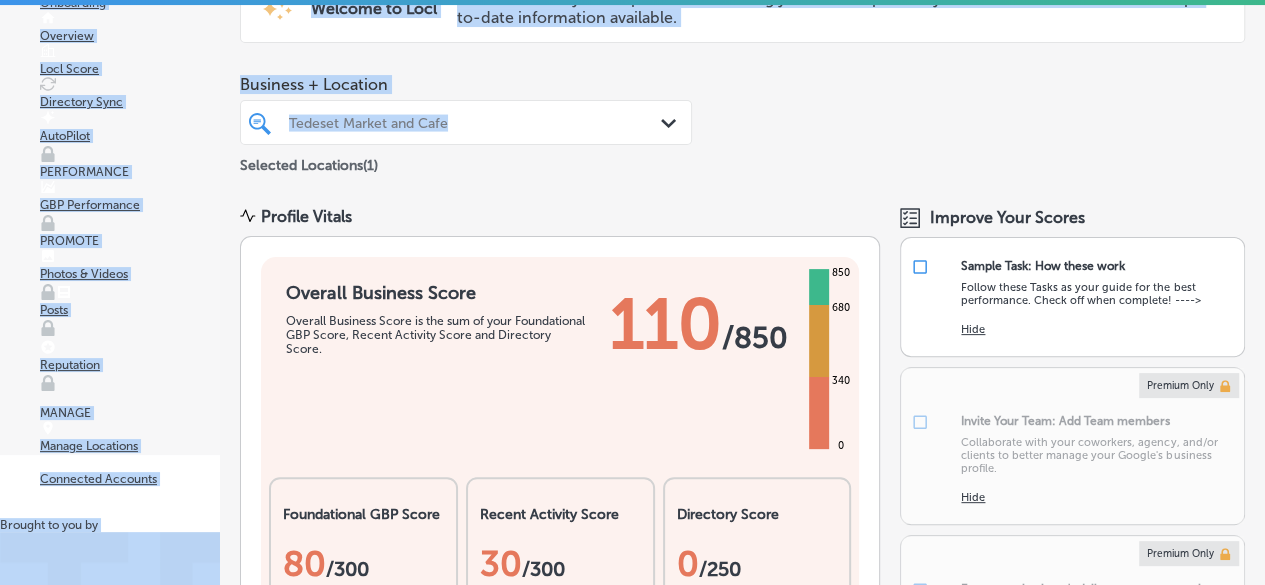 drag, startPoint x: 1248, startPoint y: 1, endPoint x: 1256, endPoint y: 104, distance: 103.31021 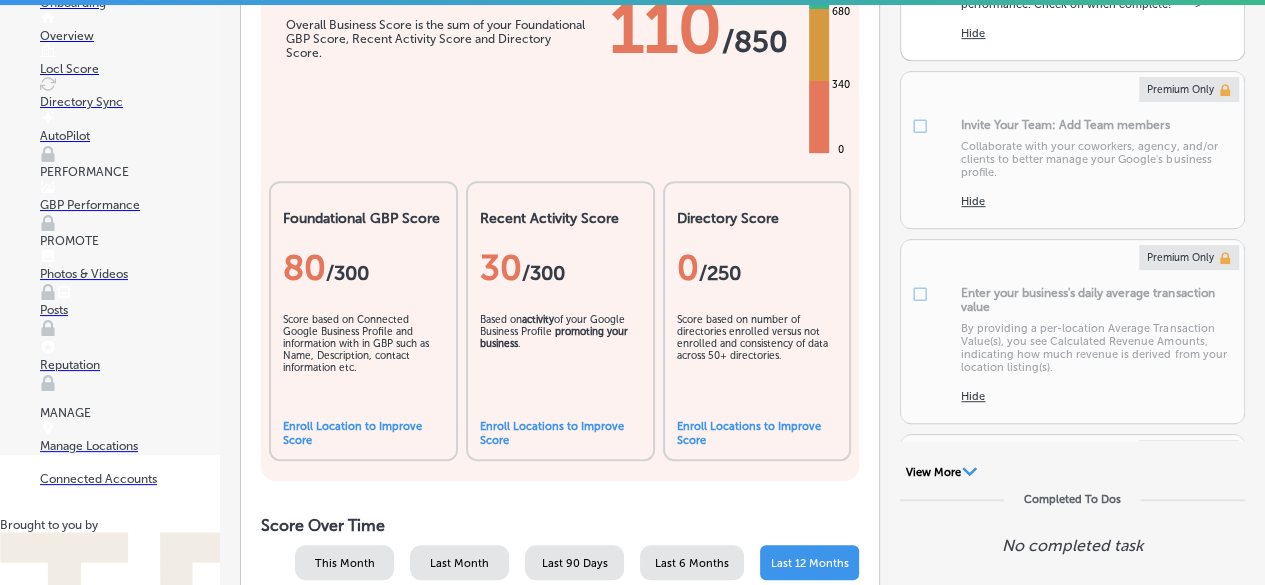 scroll, scrollTop: 294, scrollLeft: 0, axis: vertical 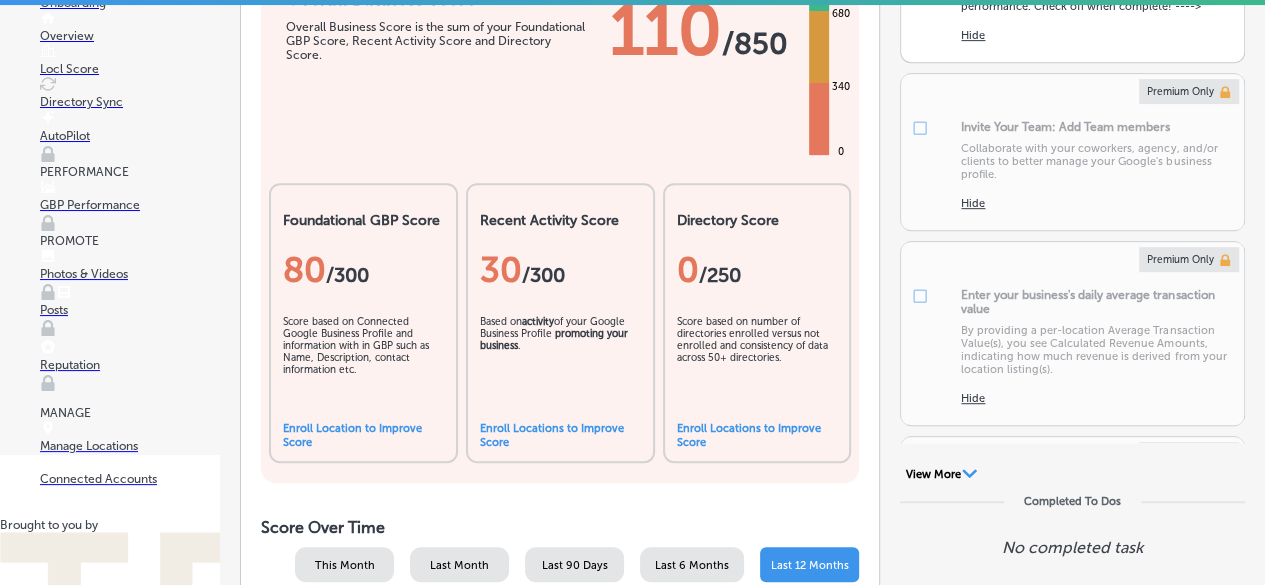 click on "Posts" at bounding box center (130, 310) 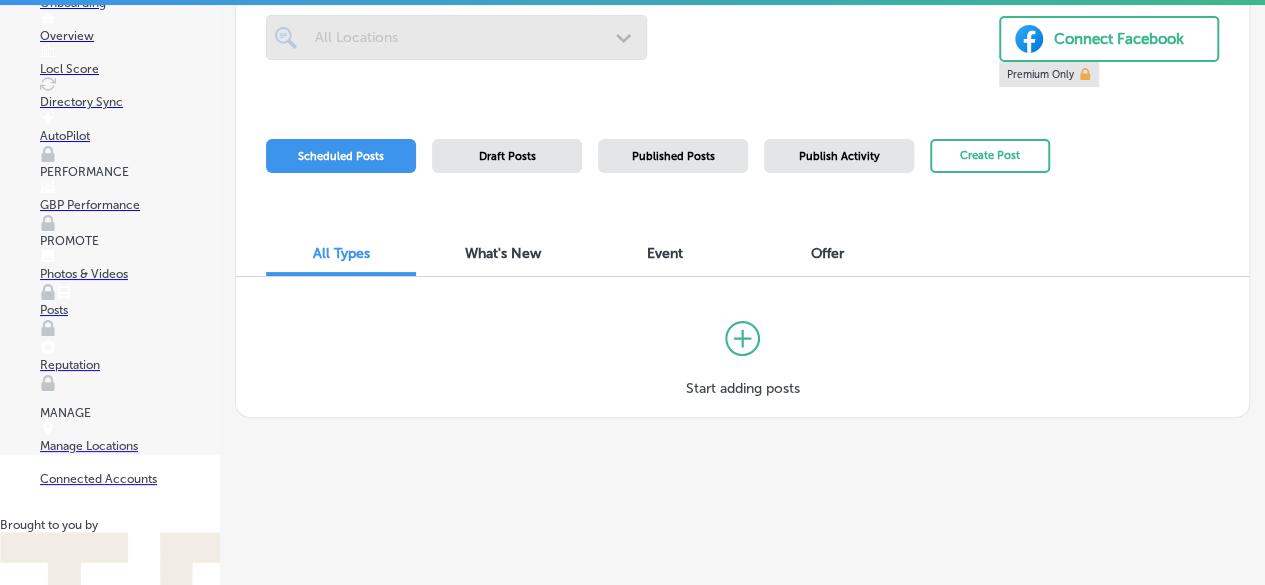 click on "Photos & Videos" at bounding box center [130, 274] 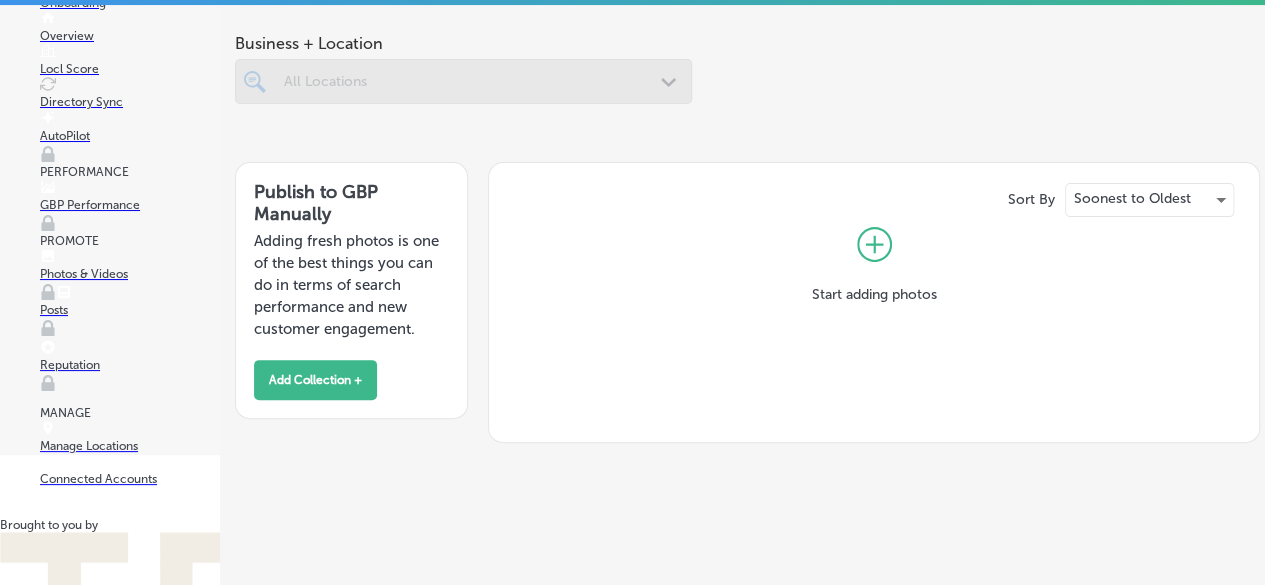 click on "Manage Locations" at bounding box center [130, 446] 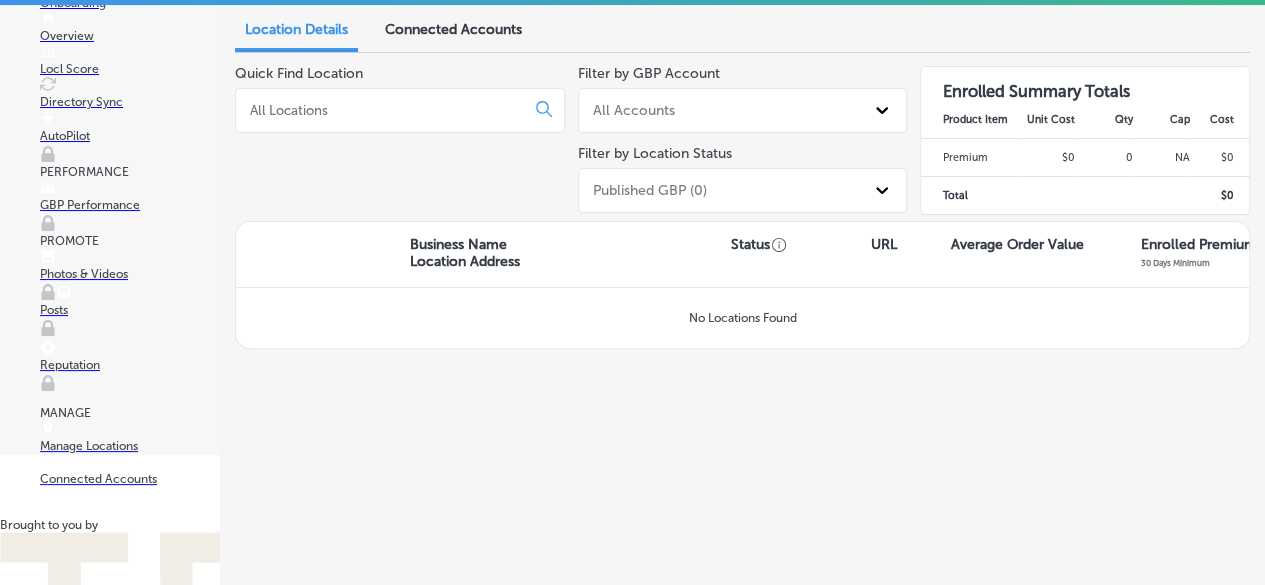 click at bounding box center [384, 110] 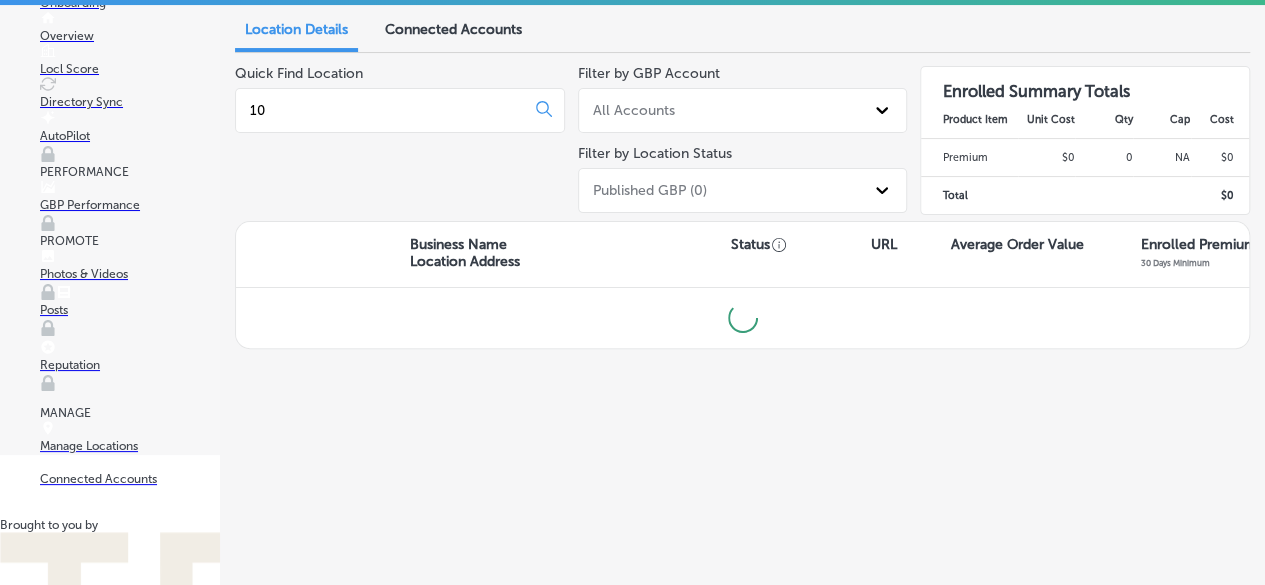 type on "1" 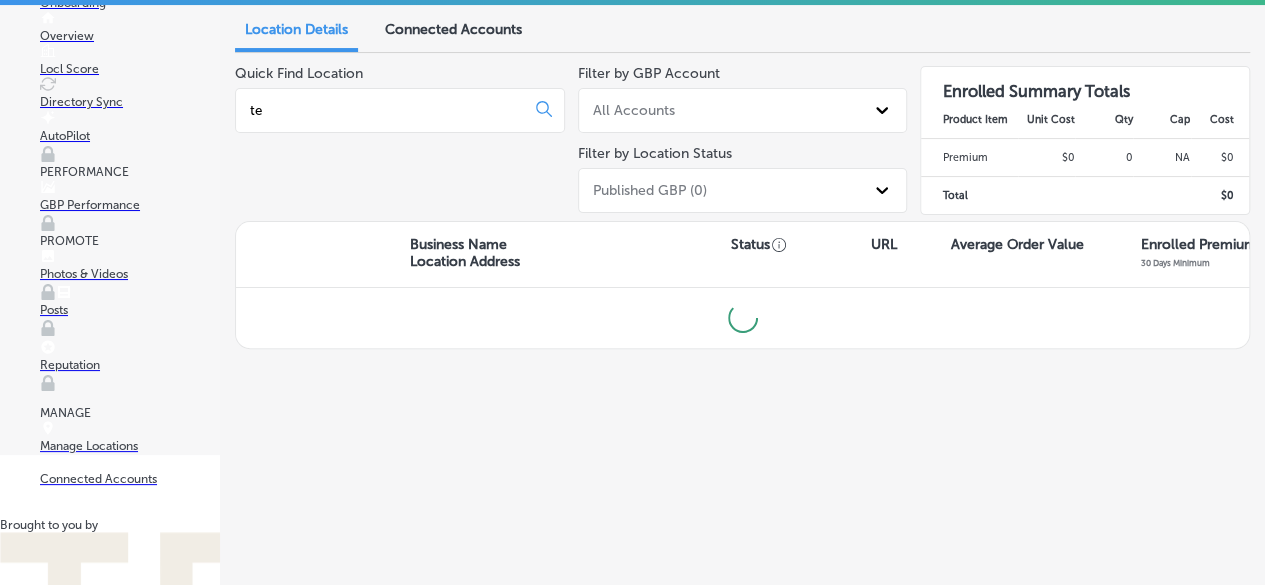 type on "t" 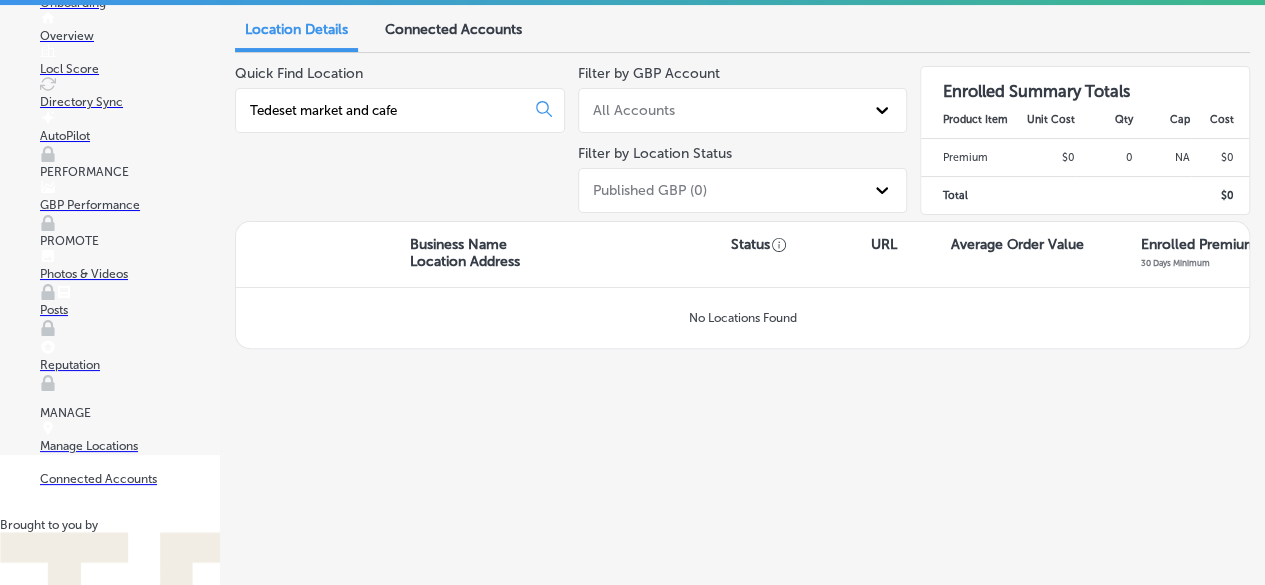 type on "Tedeset market and cafe" 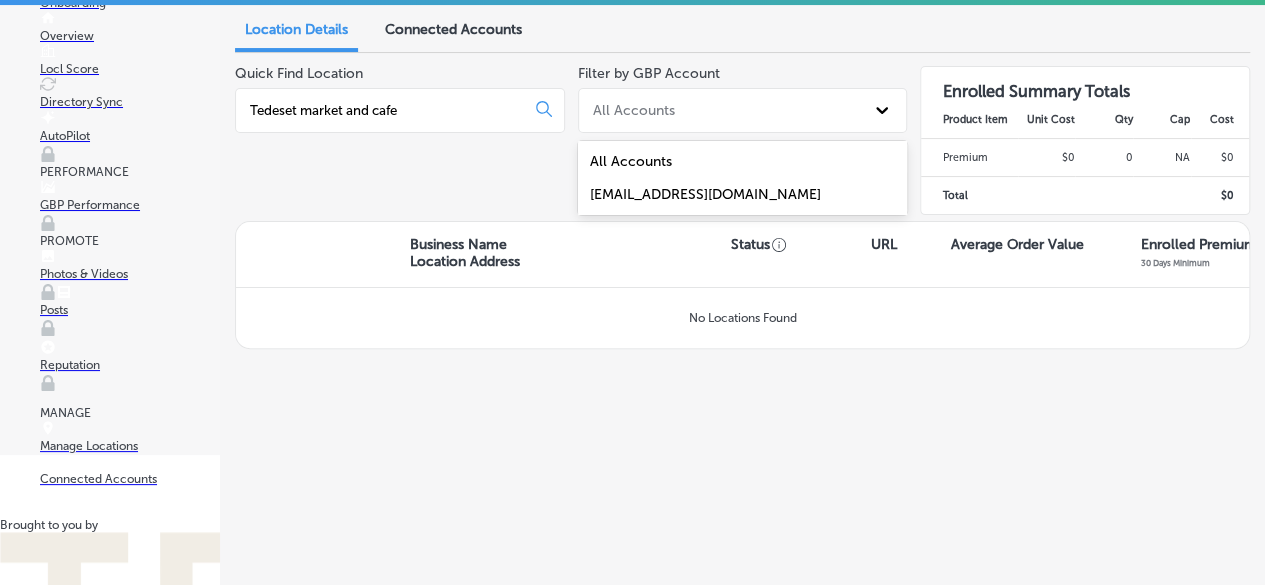 click on "mersh2222@gmail.com" at bounding box center [743, 194] 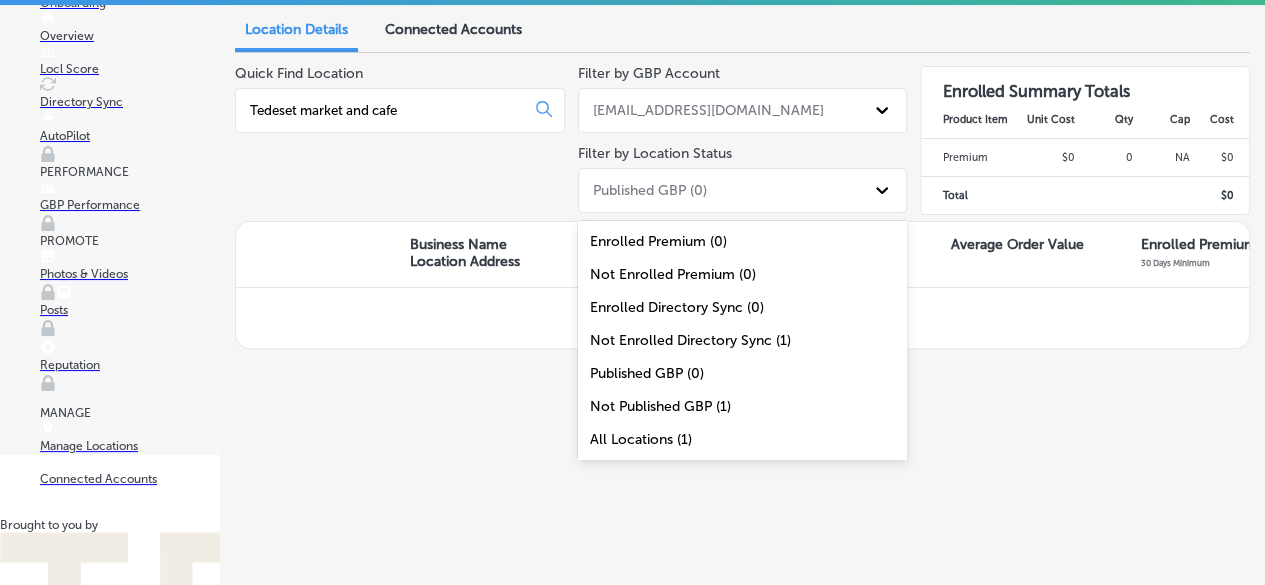 click 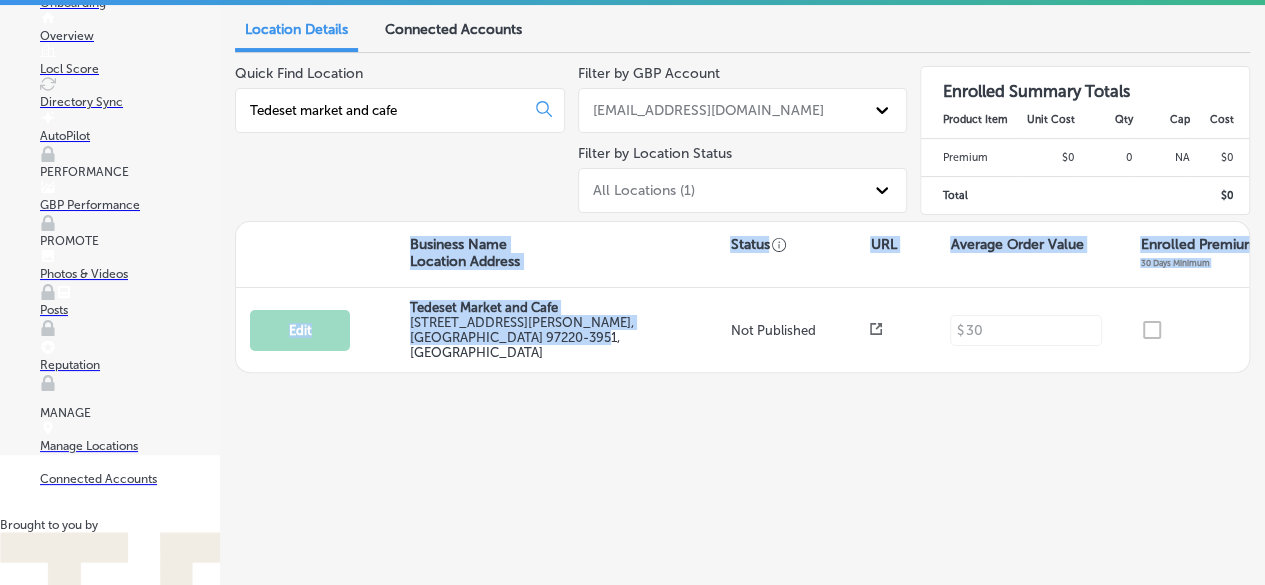 drag, startPoint x: 733, startPoint y: 508, endPoint x: 364, endPoint y: 223, distance: 466.2467 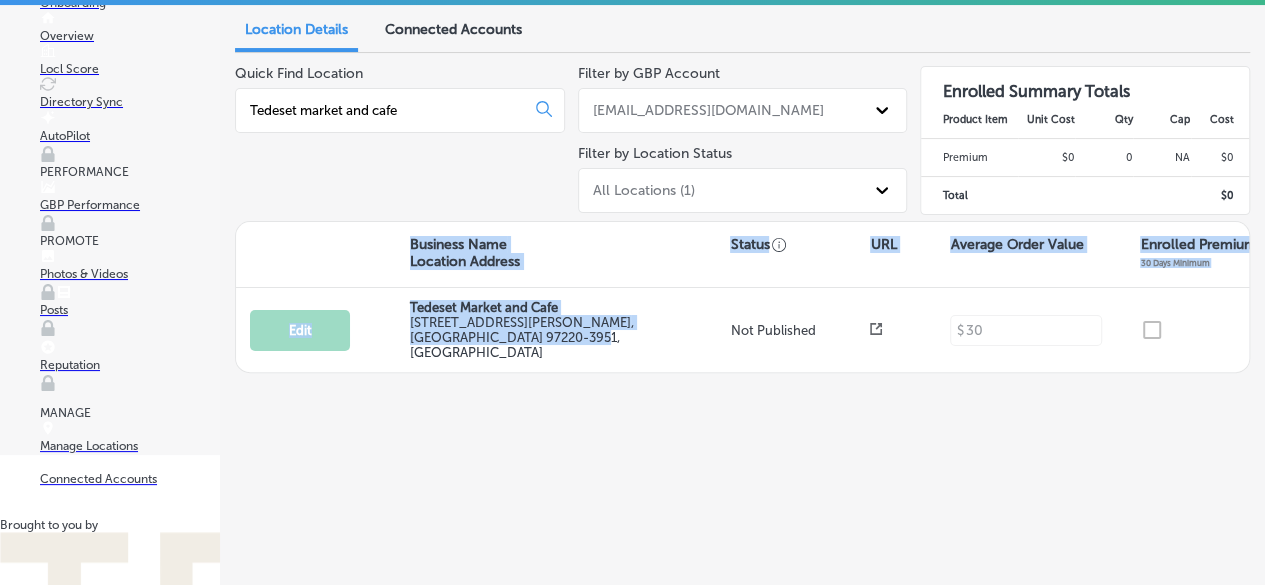 click on "Any new locations detected in your Google accounts will appear in the list below. Please note you can only add locations verified and published on Google to use with Locl. Depending on your plan, any new locations you enroll may increase your monthly subscription costs. Location Details Connected Accounts Quick Find Location Tedeset market and cafe
Filter by GBP Account mersh2222@gmail.com Filter by Location Status All Locations (1) Enrolled Summary Totals Product Item Unit Cost Qty Cap Cost Premium $0 0 NA $ 0 Total $ 0 Business Name  Location Address Status
URL Average Order Value Enrolled Premium 30 Days Minimum Enrolled Directory Sync Location Groups Edit Tedeset Market and Cafe 10240 NE Halsey St , Portland, OR 97220-3951, US Not Published $ 30 Select Group
Path
Created with Sketch." at bounding box center (742, 494) 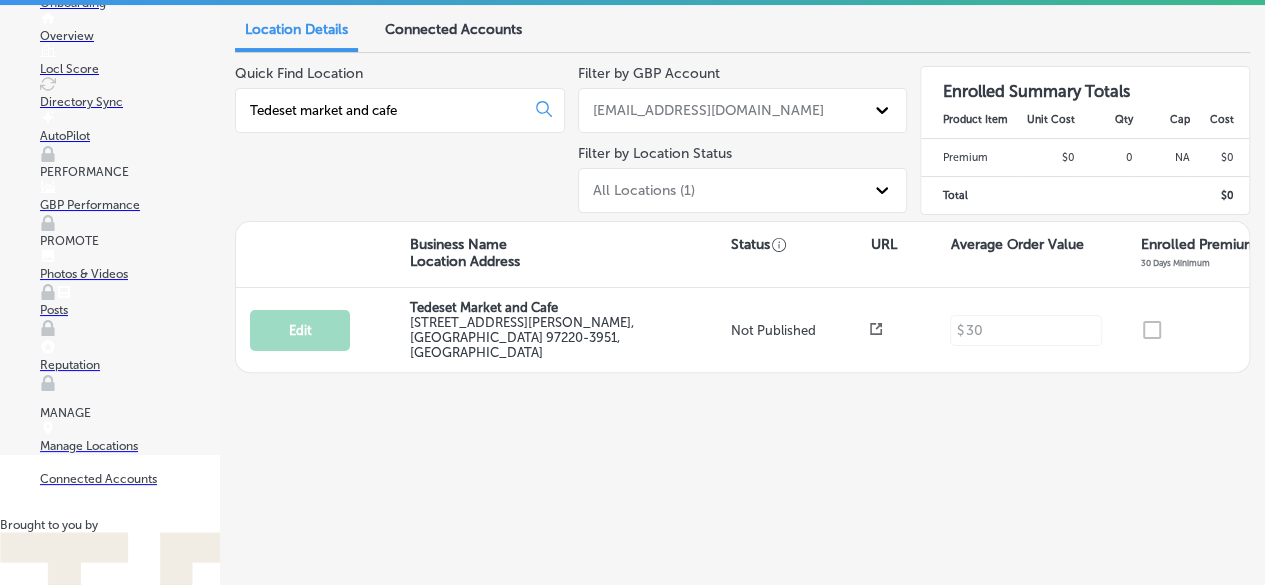click on "Quick Find Location Tedeset market and cafe" at bounding box center (400, 143) 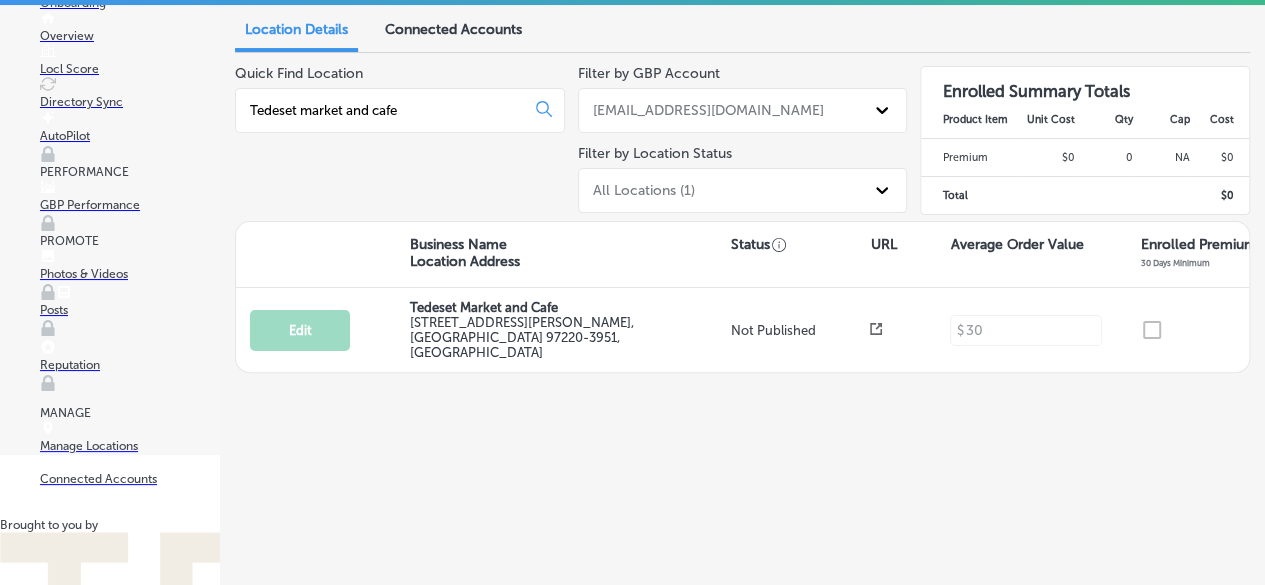 click on "Tedeset market and cafe" at bounding box center [384, 110] 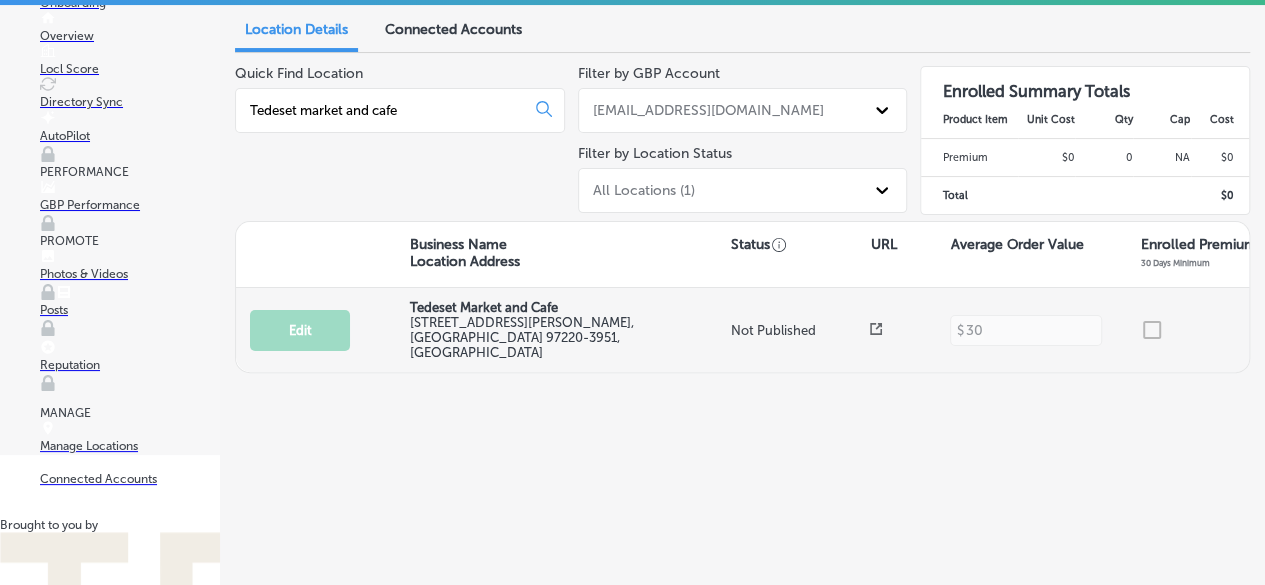 click at bounding box center (1212, 330) 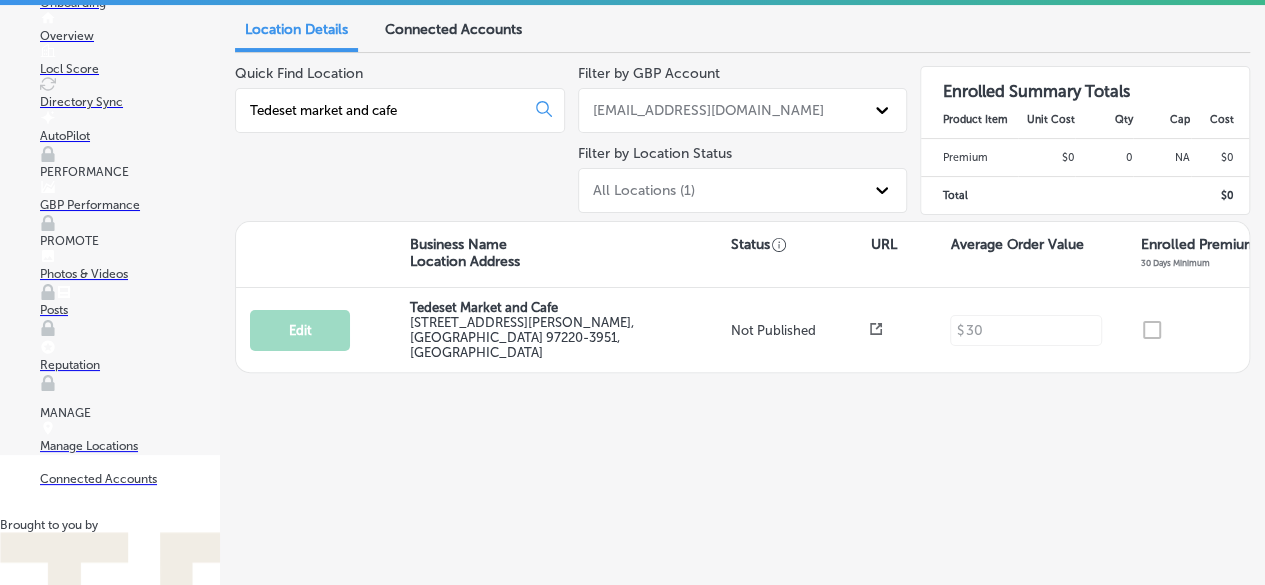 click on "Any new locations detected in your Google accounts will appear in the list below. Please note you can only add locations verified and published on Google to use with Locl. Depending on your plan, any new locations you enroll may increase your monthly subscription costs. Location Details Connected Accounts Quick Find Location Tedeset market and cafe
Filter by GBP Account mersh2222@gmail.com Filter by Location Status All Locations (1) Enrolled Summary Totals Product Item Unit Cost Qty Cap Cost Premium $0 0 NA $ 0 Total $ 0 Business Name  Location Address Status
URL Average Order Value Enrolled Premium 30 Days Minimum Enrolled Directory Sync Location Groups Edit Tedeset Market and Cafe 10240 NE Halsey St , Portland, OR 97220-3951, US Not Published $ 30 Select Group
Path
Created with Sketch." at bounding box center [742, 494] 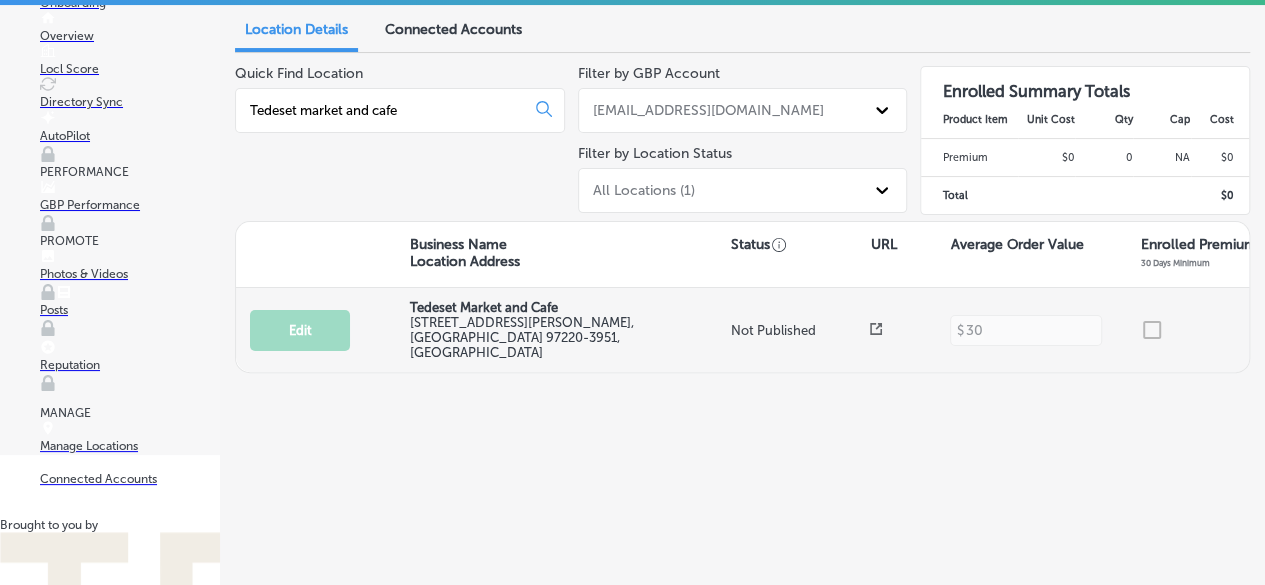 click at bounding box center [1212, 330] 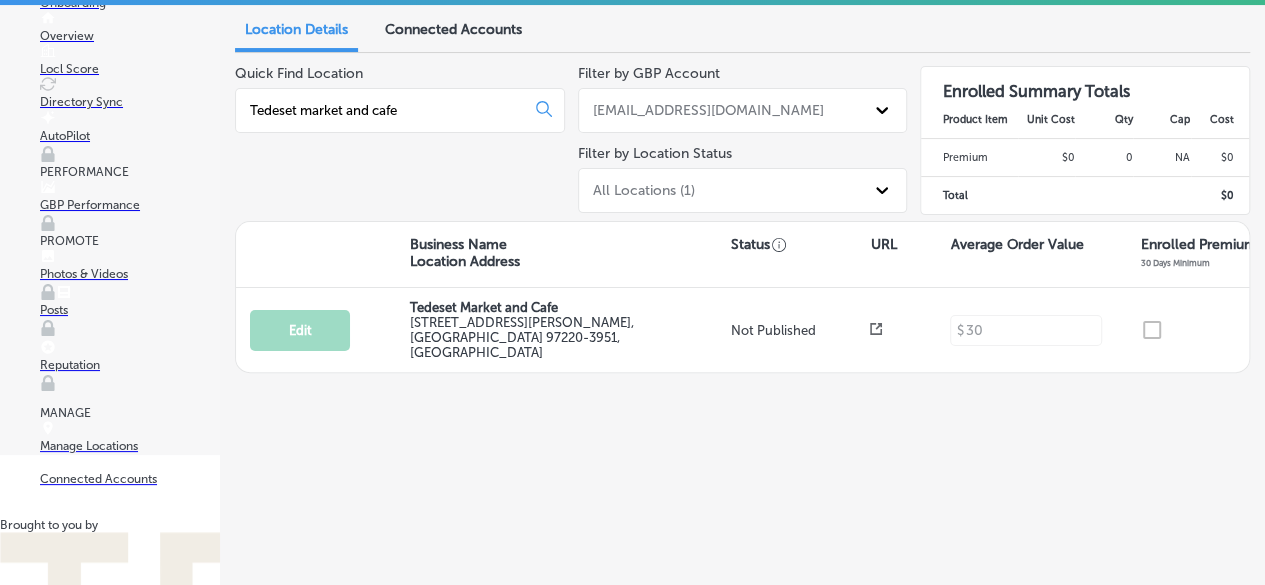 drag, startPoint x: 1264, startPoint y: 341, endPoint x: 1274, endPoint y: 292, distance: 50.01 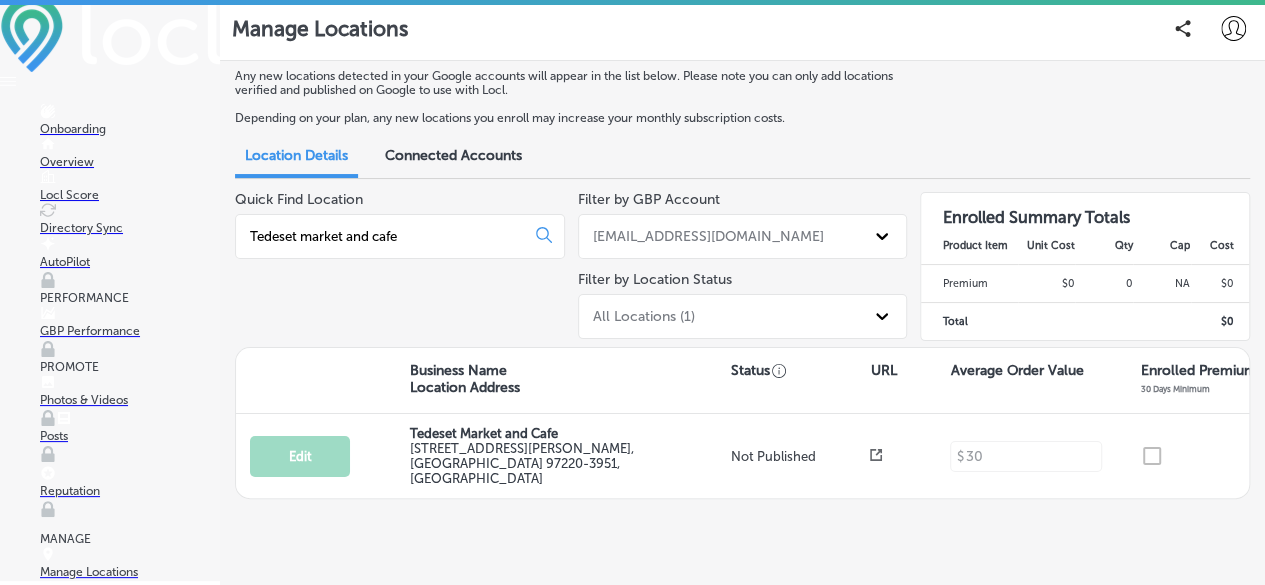 scroll, scrollTop: 0, scrollLeft: 0, axis: both 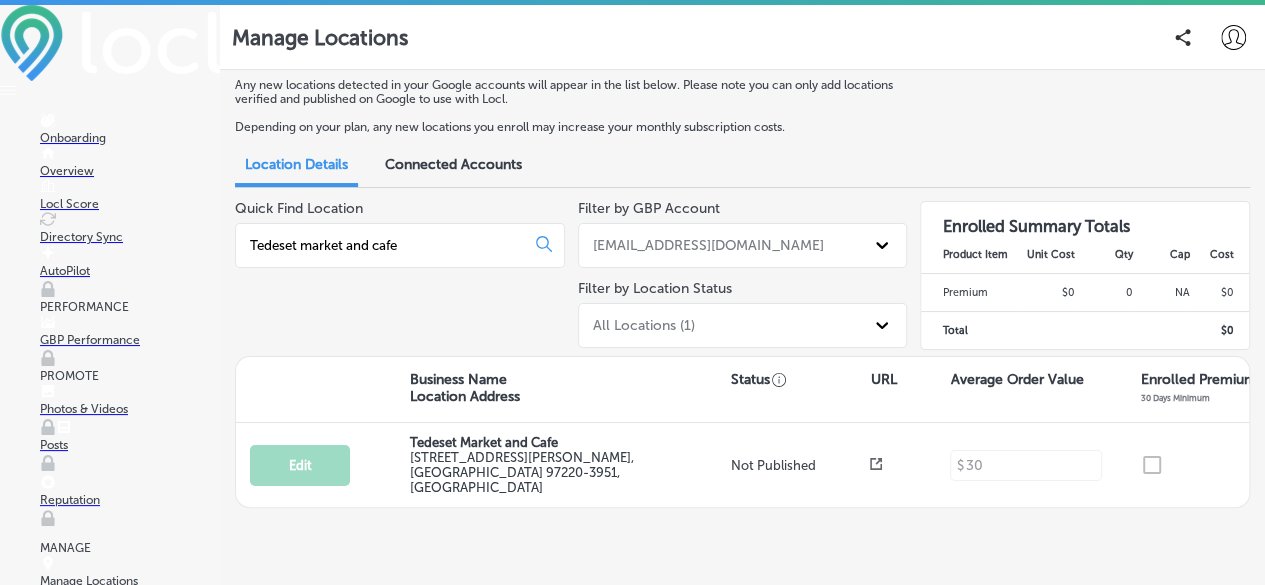 click on "Onboarding" at bounding box center [130, 138] 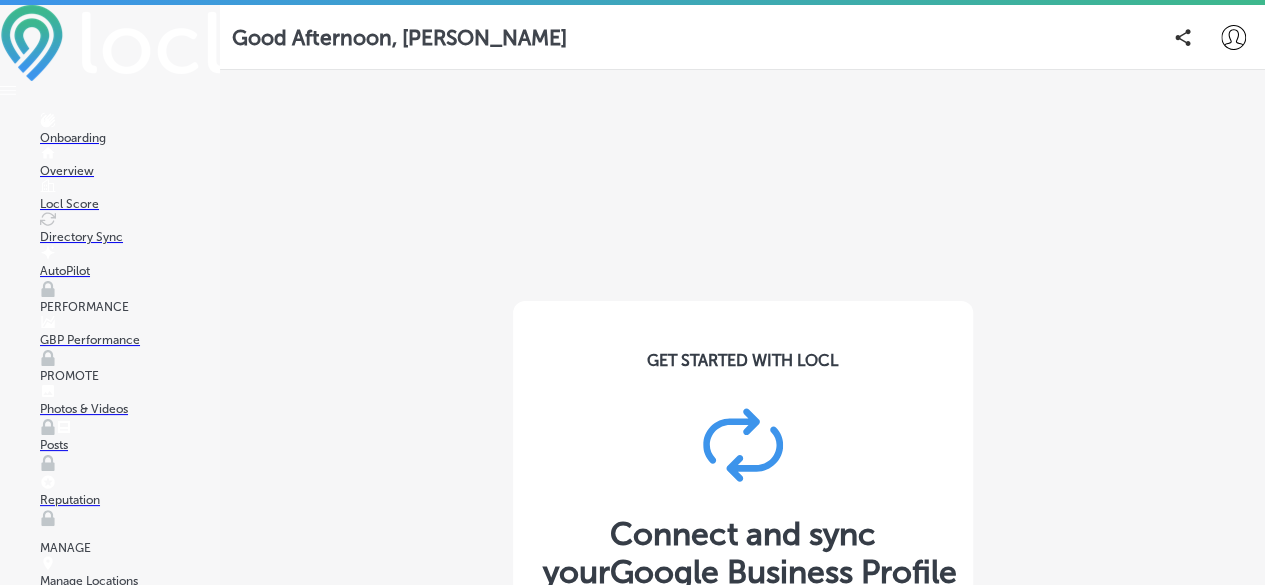 click on "Next" at bounding box center (743, 777) 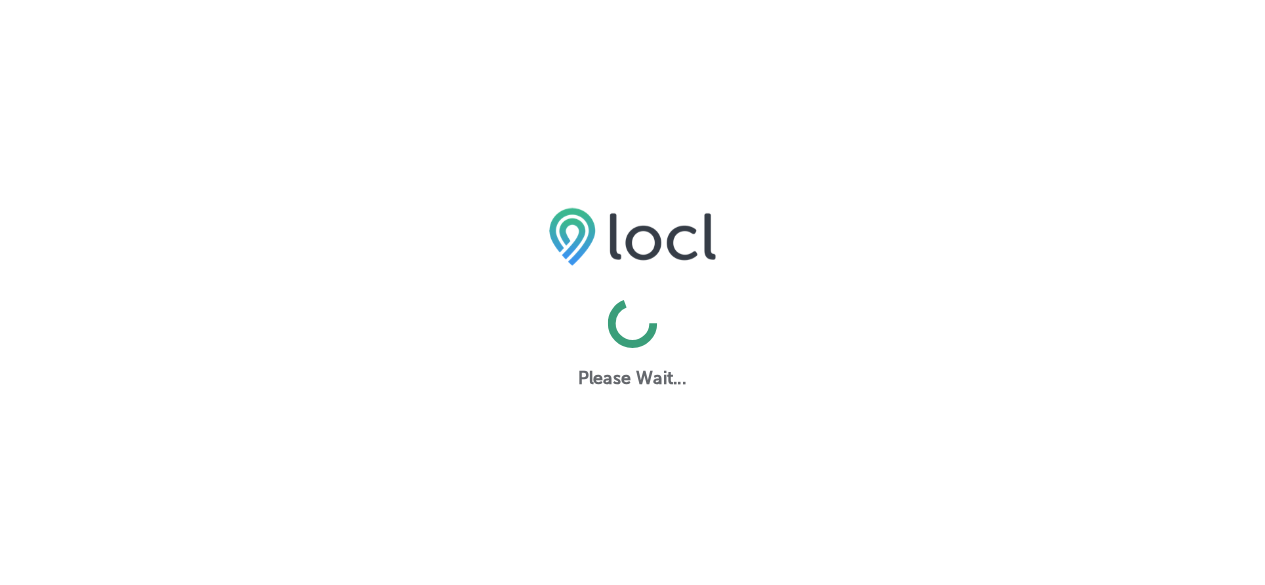 scroll, scrollTop: 0, scrollLeft: 0, axis: both 